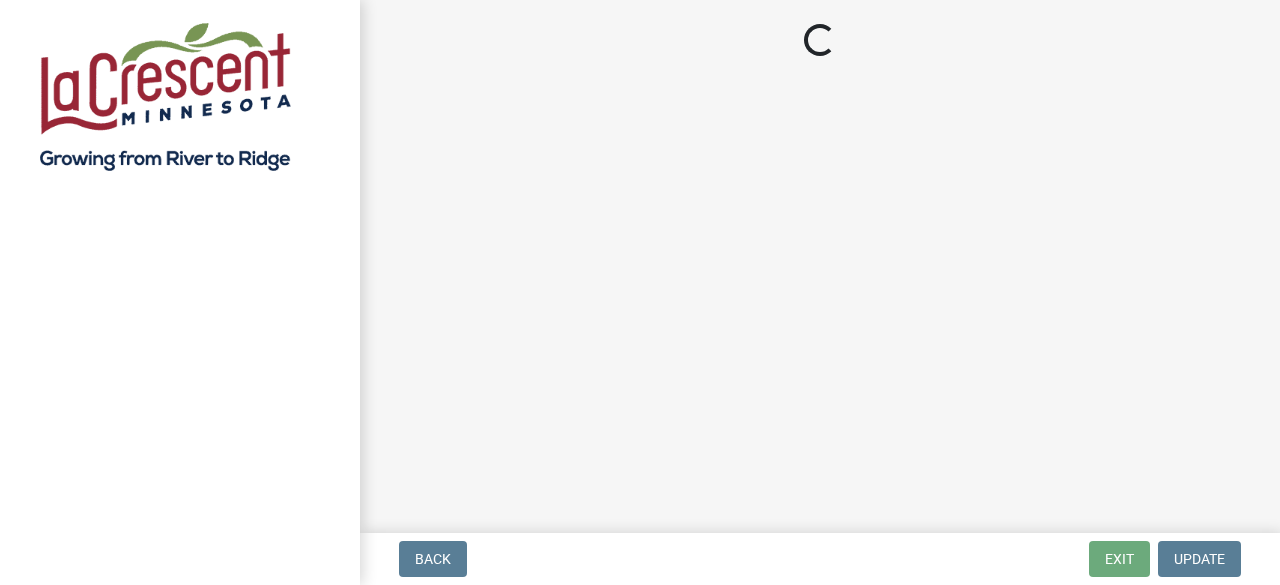 scroll, scrollTop: 0, scrollLeft: 0, axis: both 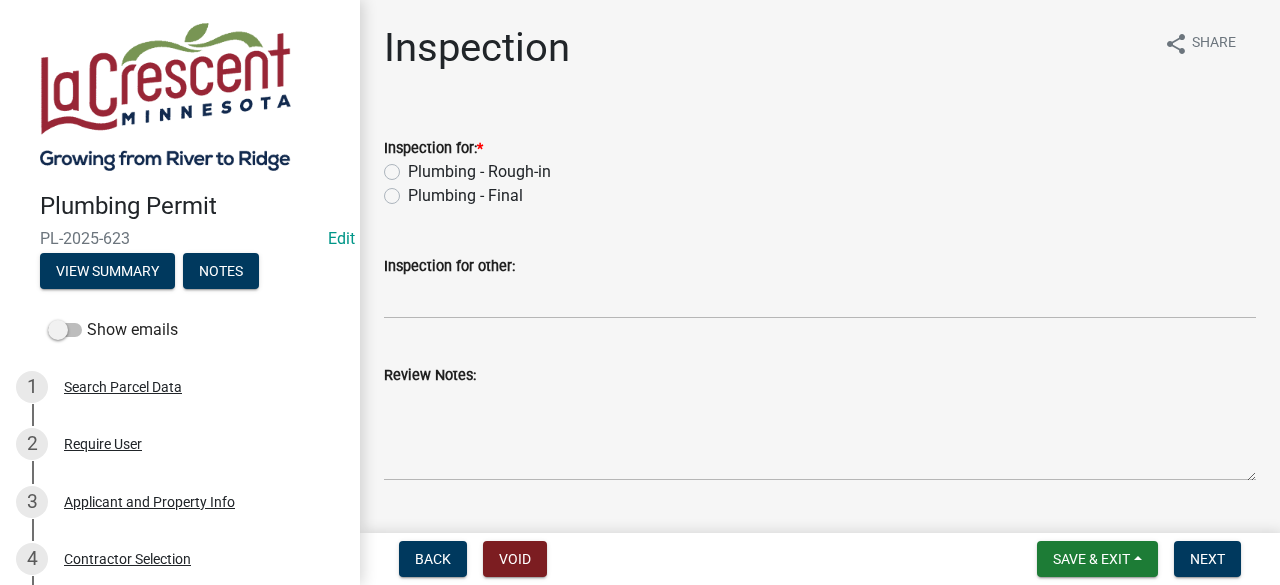click on "Plumbing - Final" 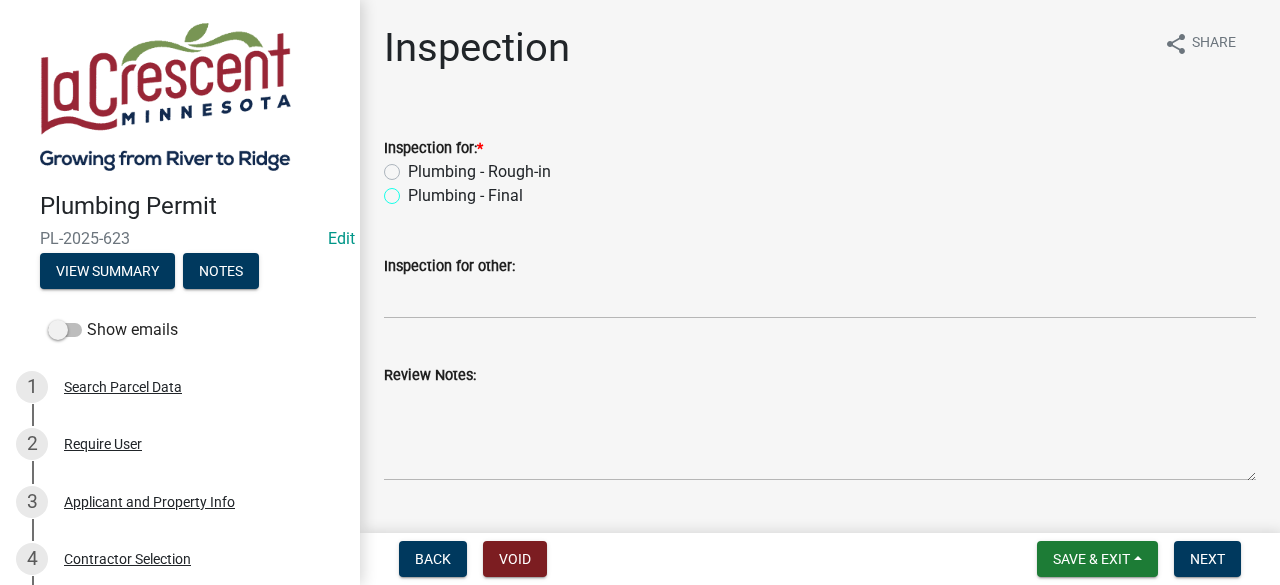 click on "Plumbing - Final" at bounding box center [414, 190] 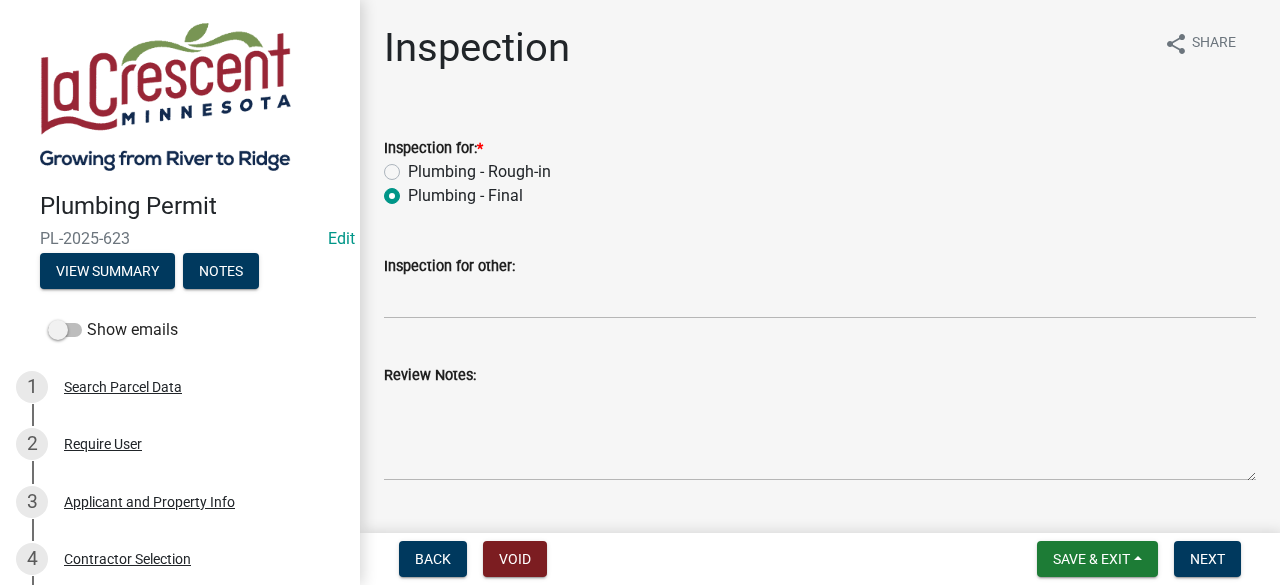 radio on "true" 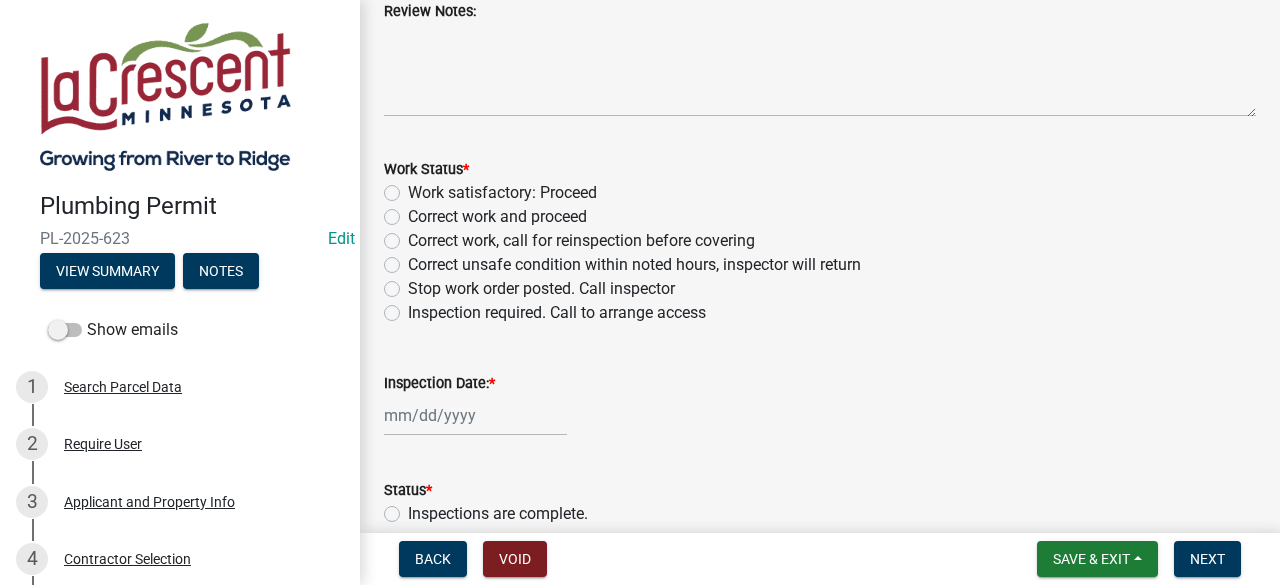 scroll, scrollTop: 358, scrollLeft: 0, axis: vertical 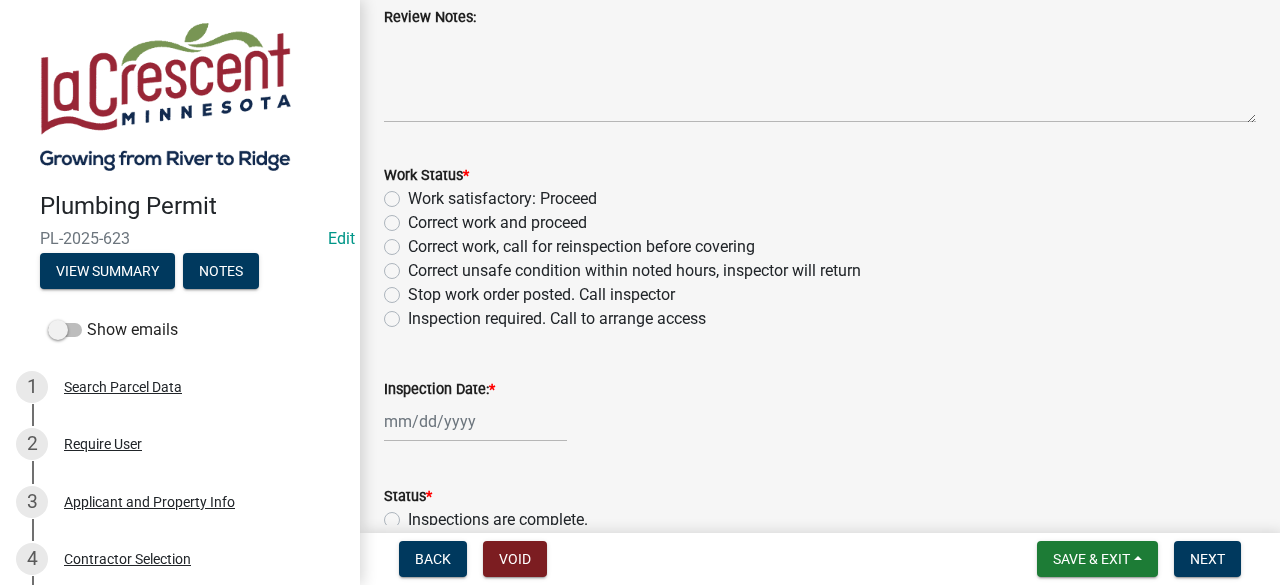 click on "Work satisfactory:  Proceed" 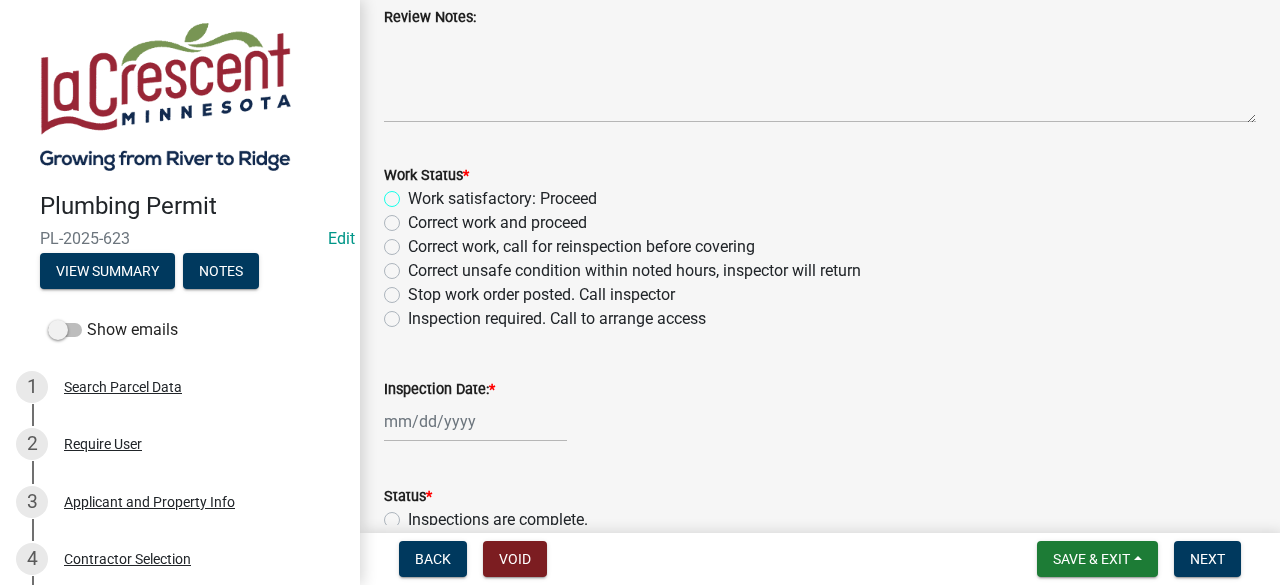 click on "Work satisfactory:  Proceed" at bounding box center (414, 193) 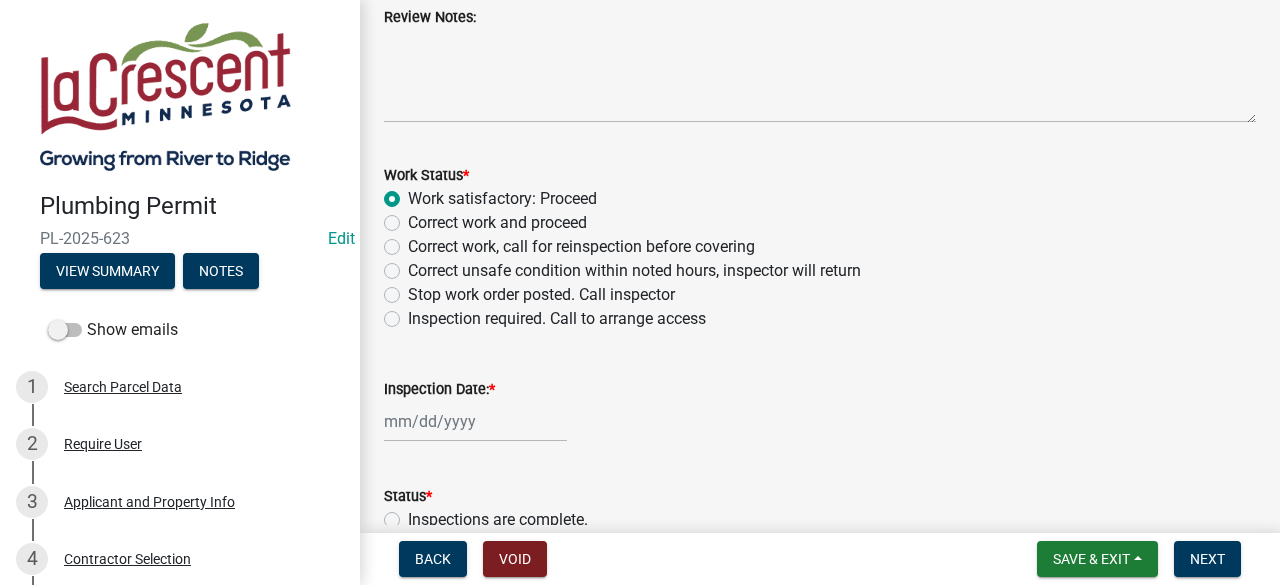 radio on "true" 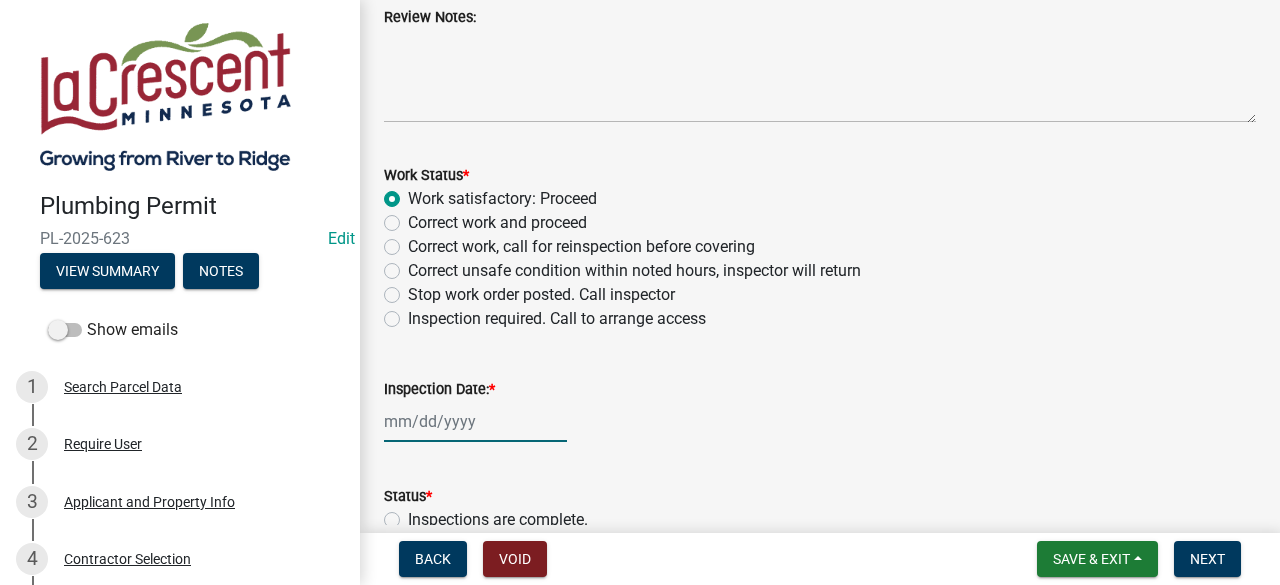 click 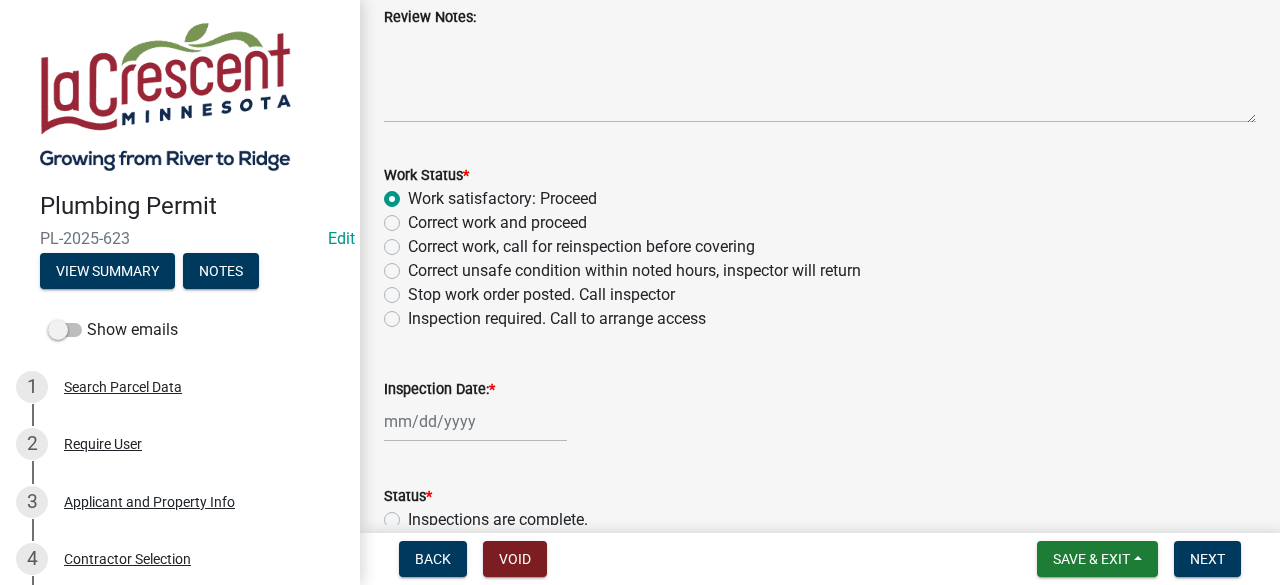 select on "8" 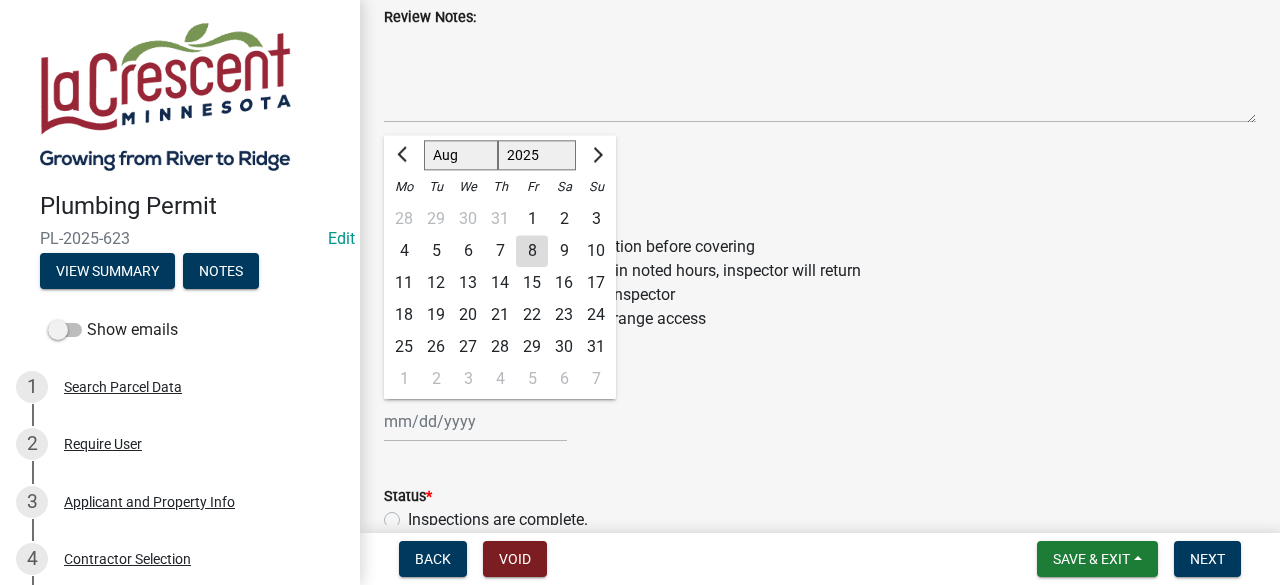 click on "8" 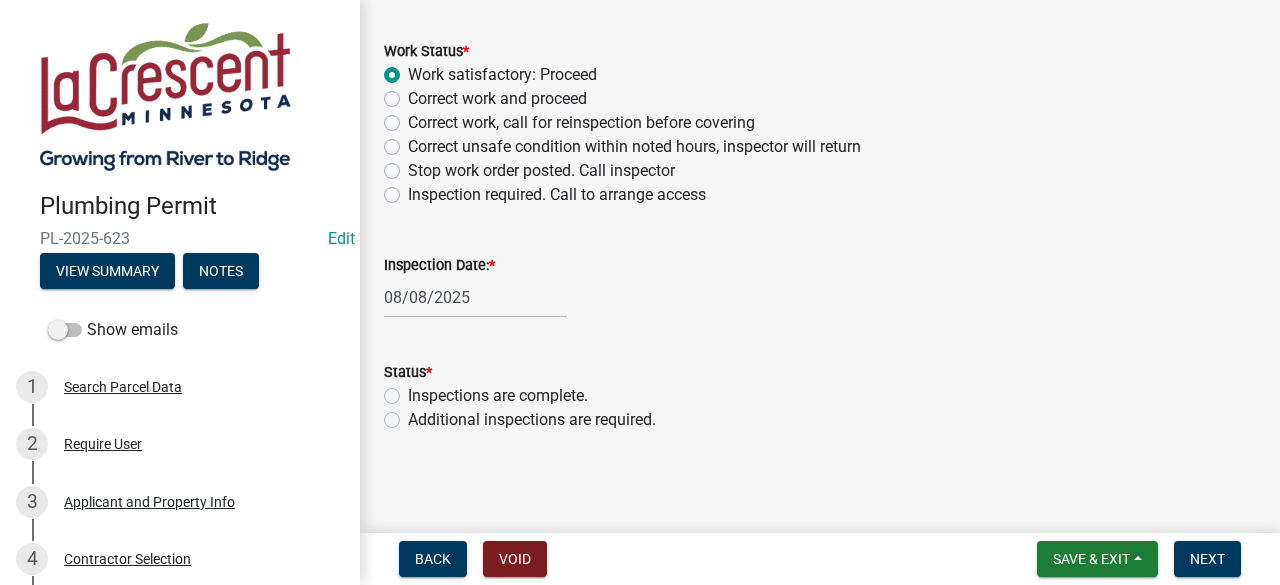 scroll, scrollTop: 484, scrollLeft: 0, axis: vertical 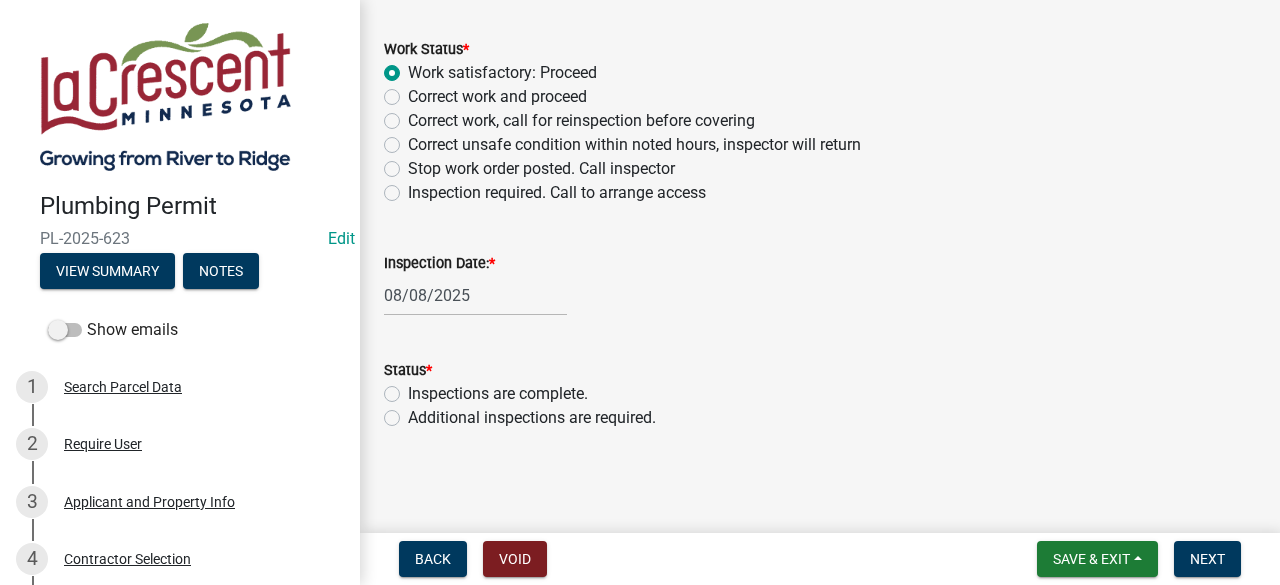 click on "Inspections are complete." 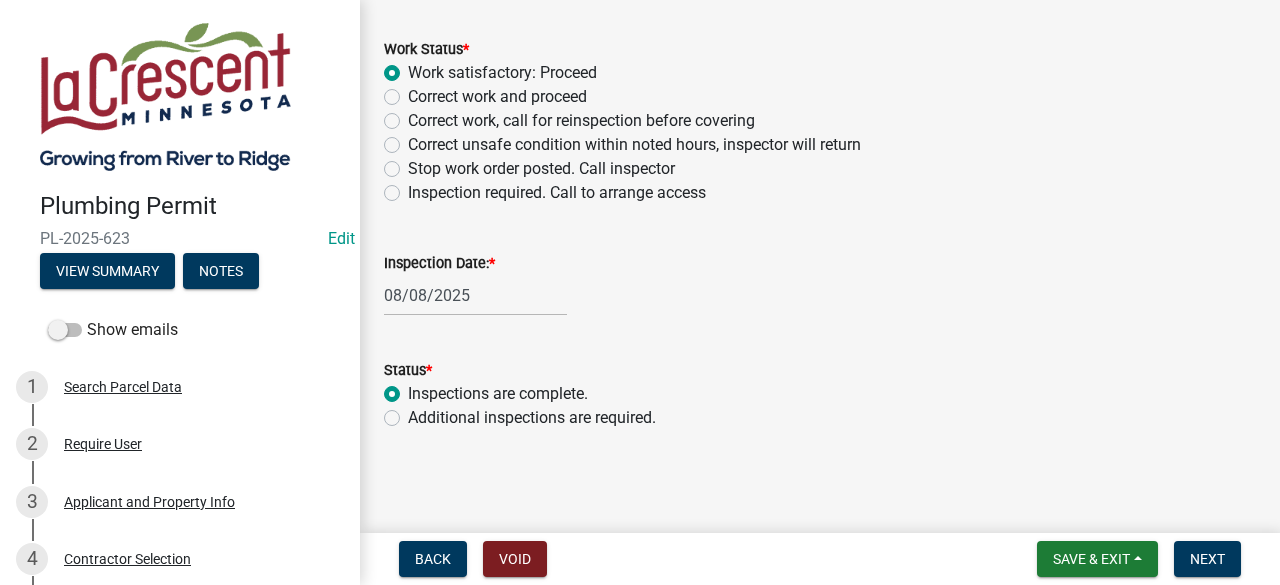radio on "true" 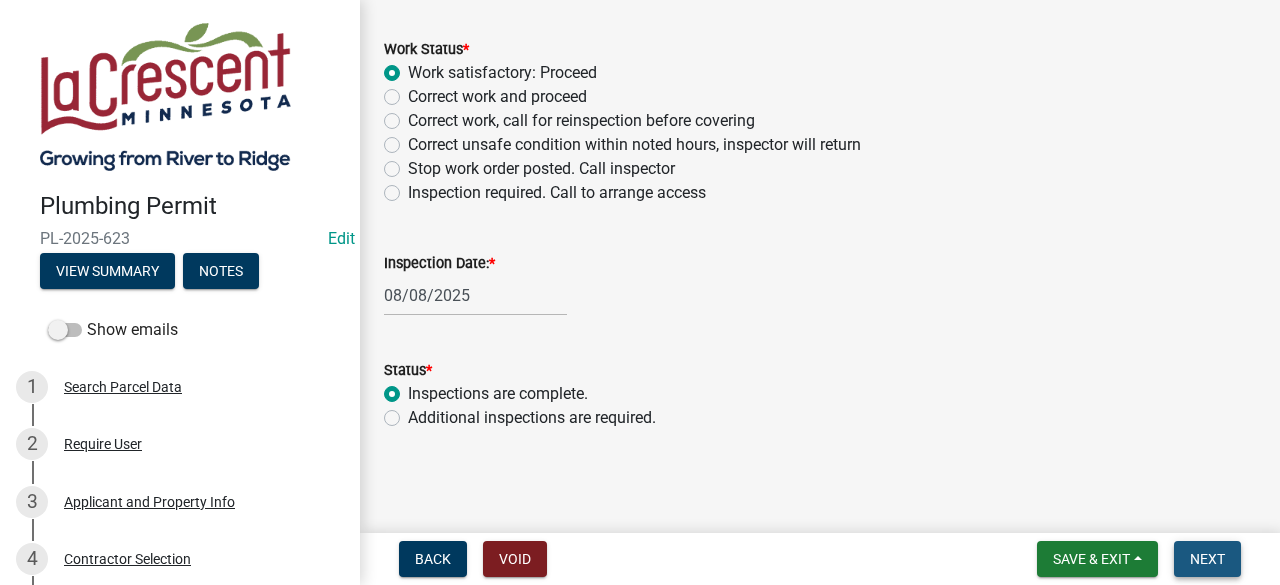 click on "Next" at bounding box center [1207, 559] 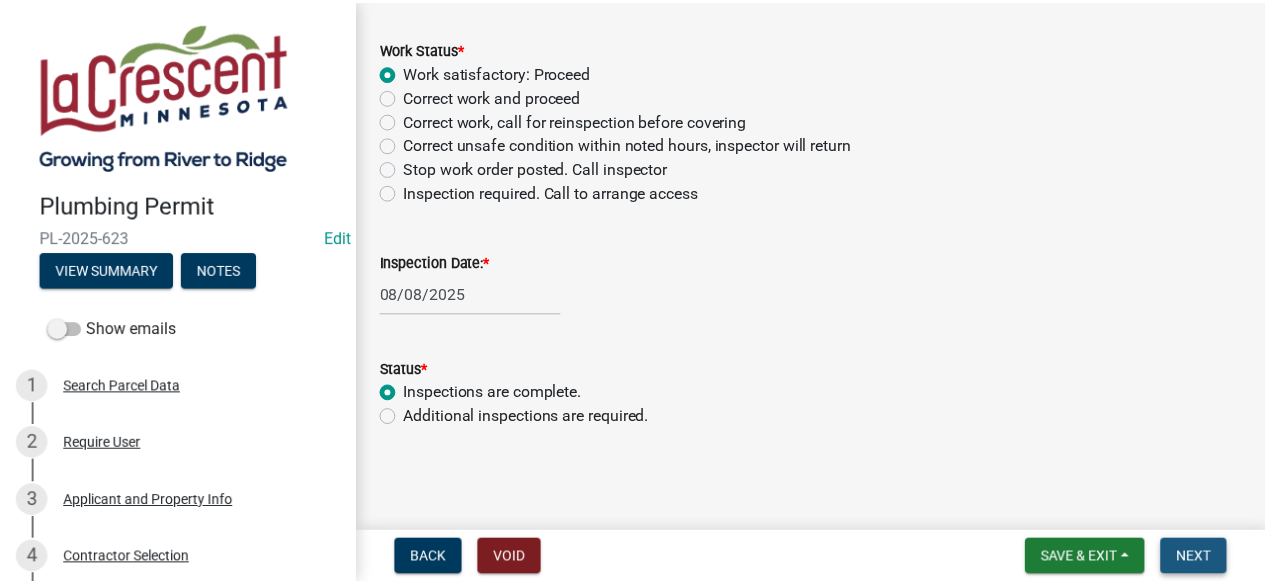 scroll, scrollTop: 0, scrollLeft: 0, axis: both 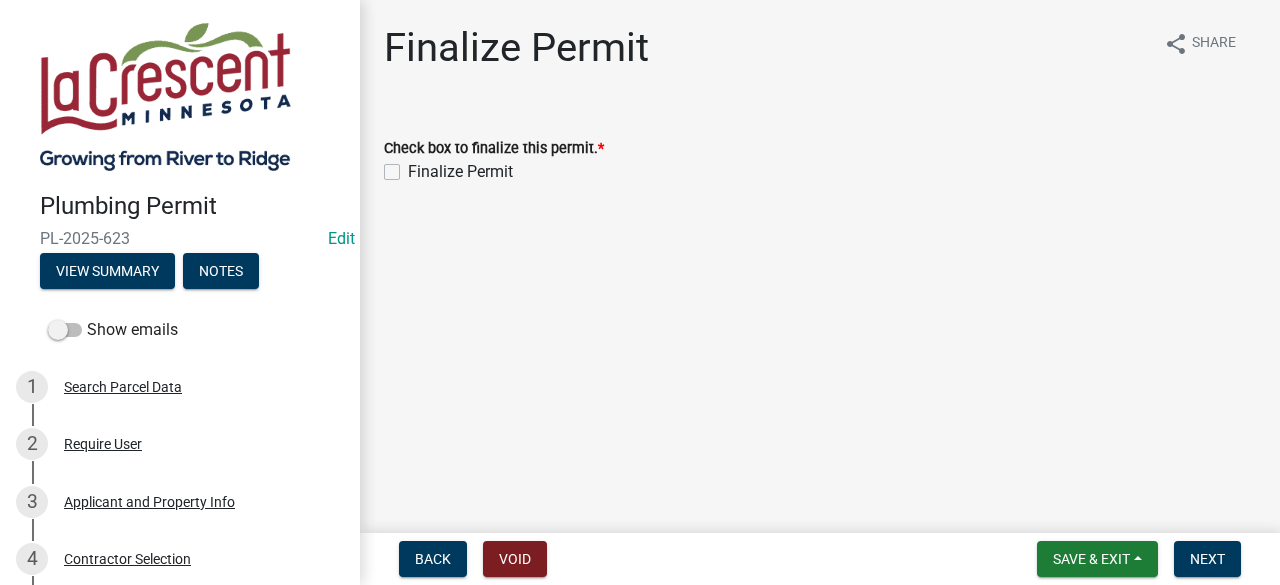 click on "Finalize Permit" 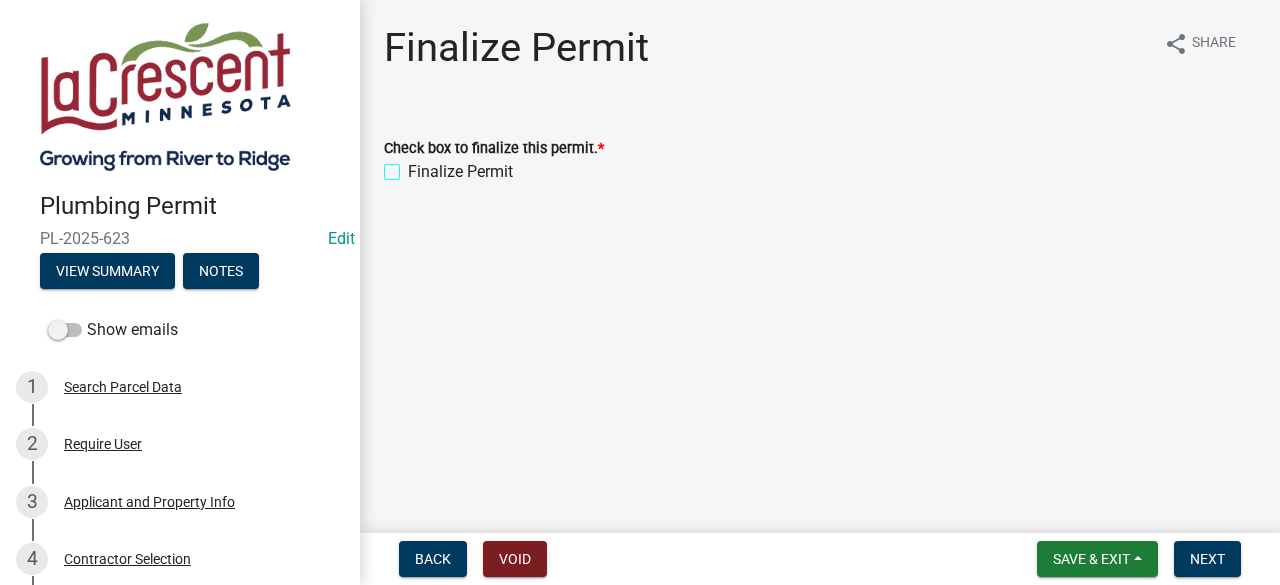 click on "Finalize Permit" at bounding box center [414, 166] 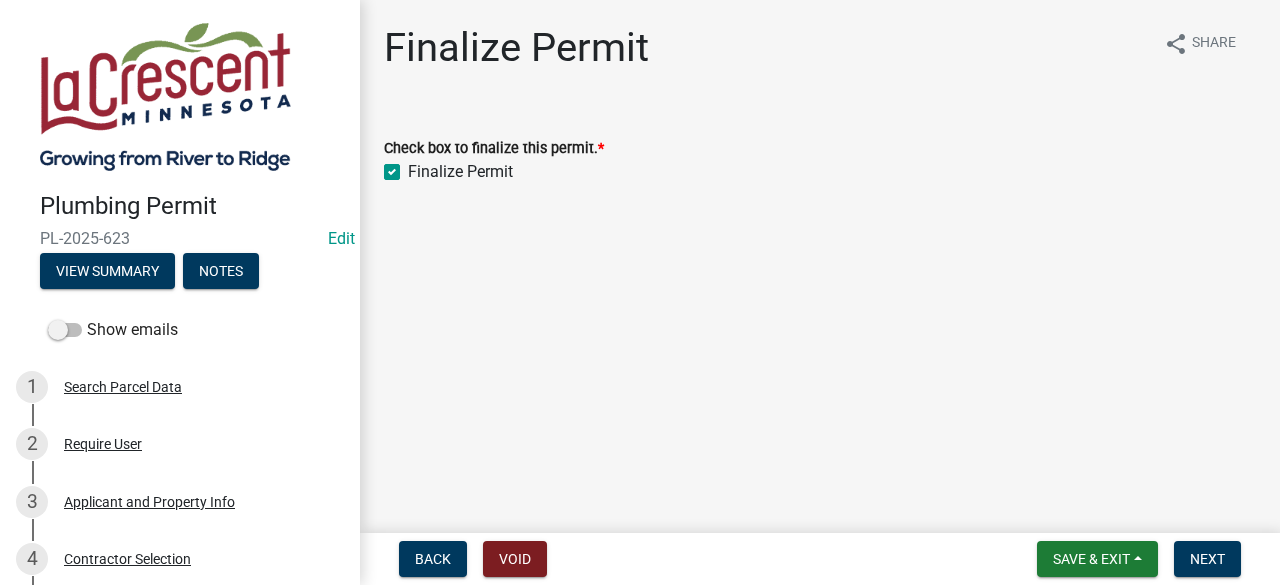 checkbox on "true" 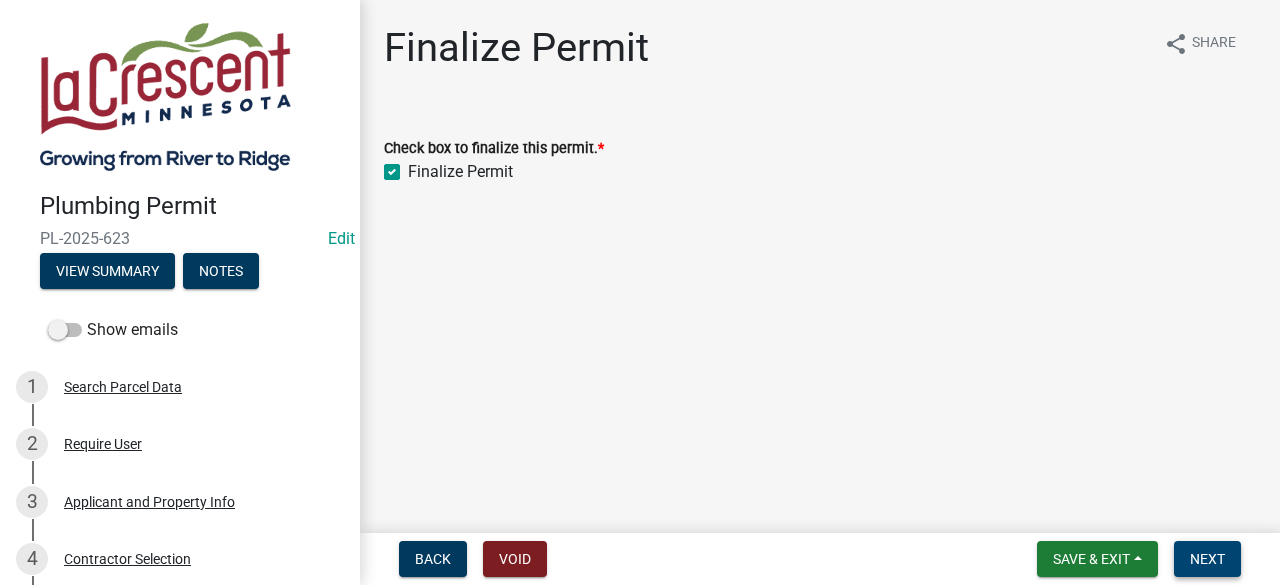 click on "Next" at bounding box center (1207, 559) 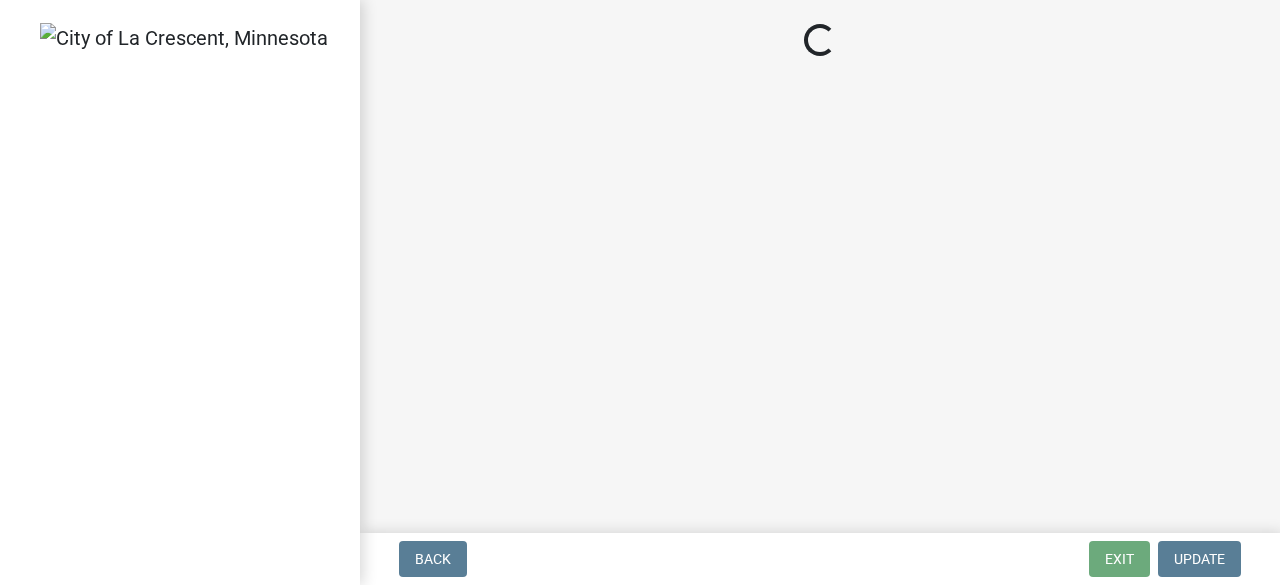 scroll, scrollTop: 0, scrollLeft: 0, axis: both 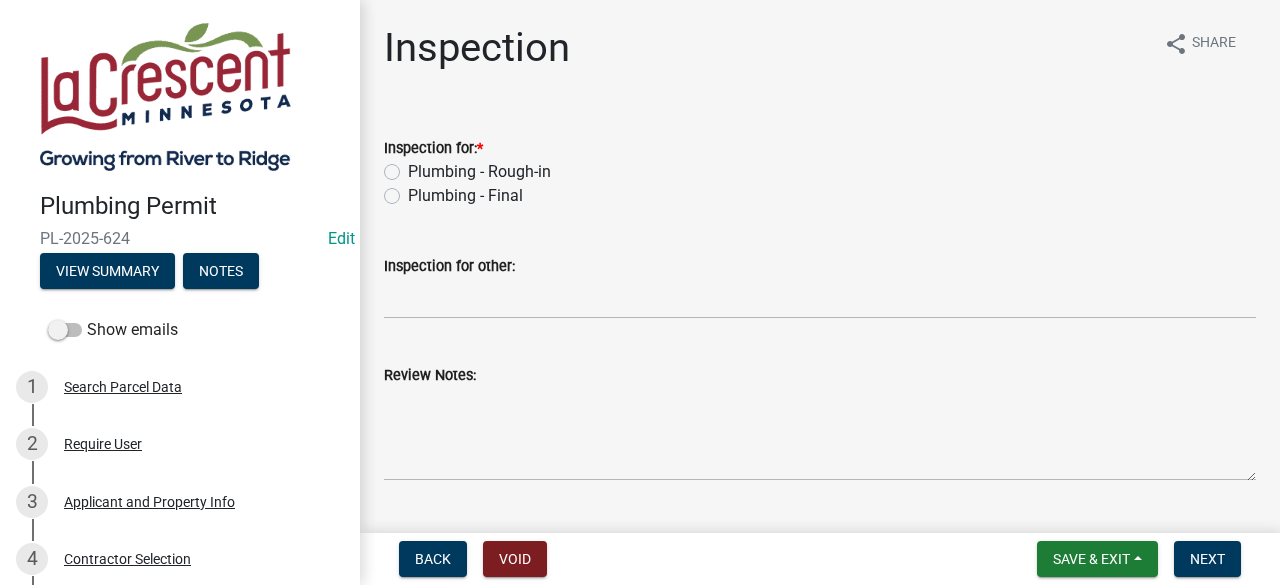 click on "Plumbing - Final" 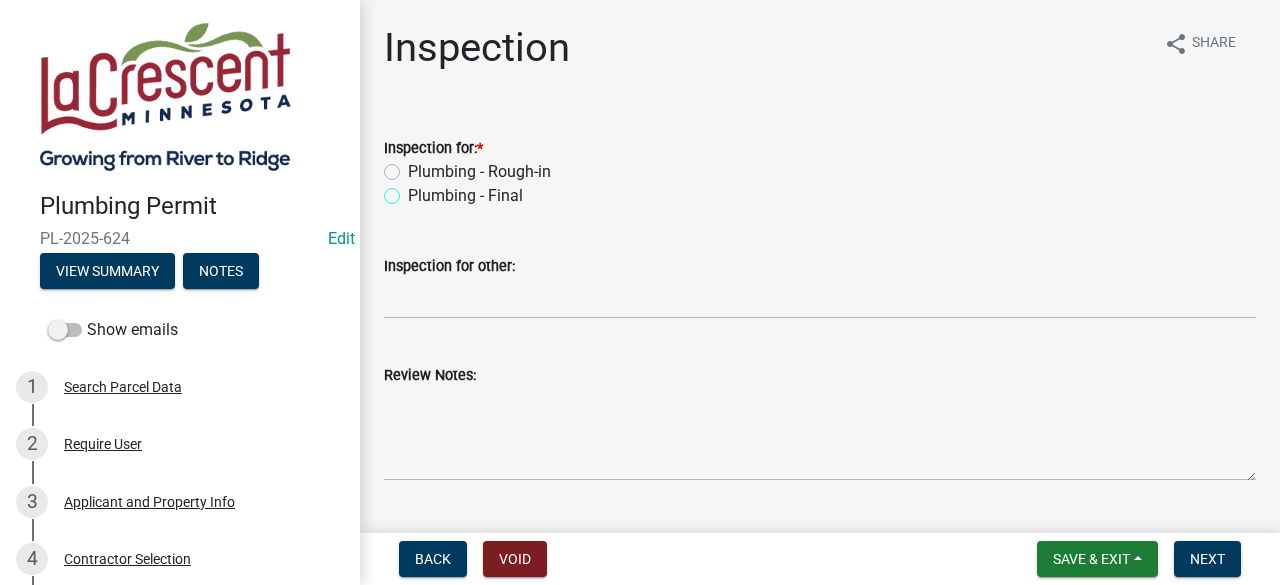click on "Plumbing - Final" at bounding box center [414, 190] 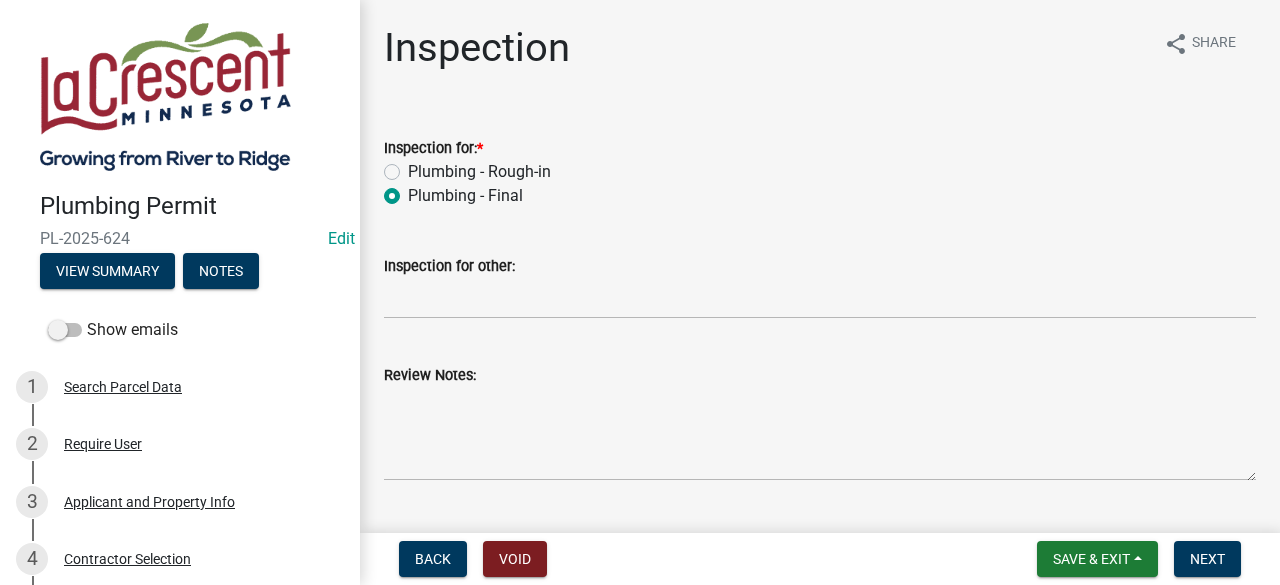 radio on "true" 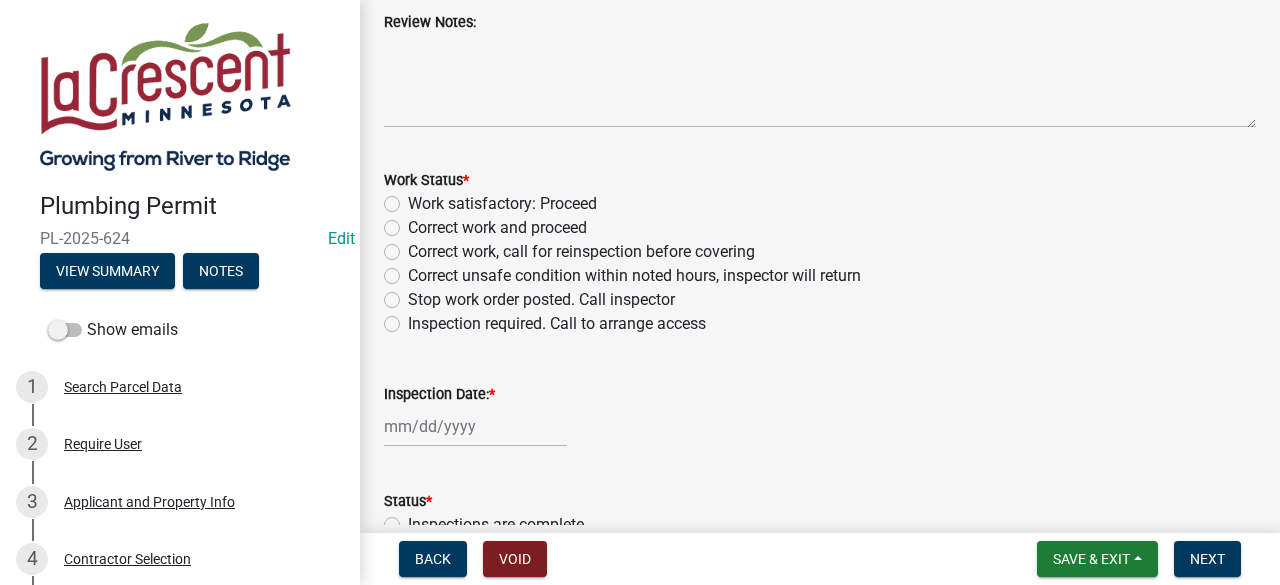 scroll, scrollTop: 354, scrollLeft: 0, axis: vertical 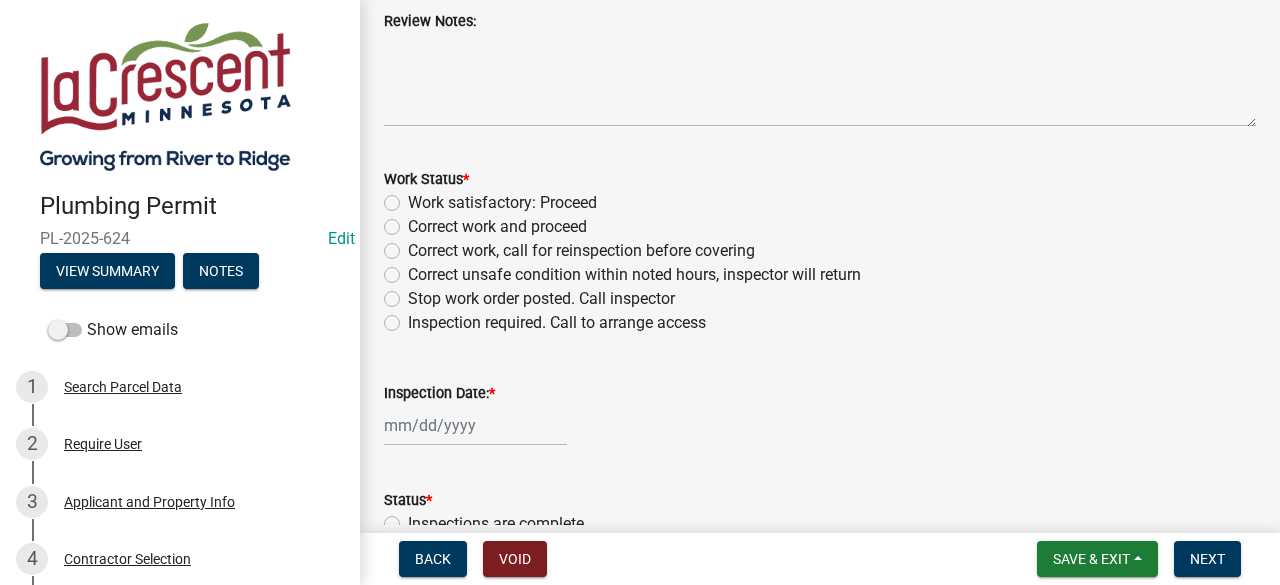 click on "Work satisfactory:  Proceed" 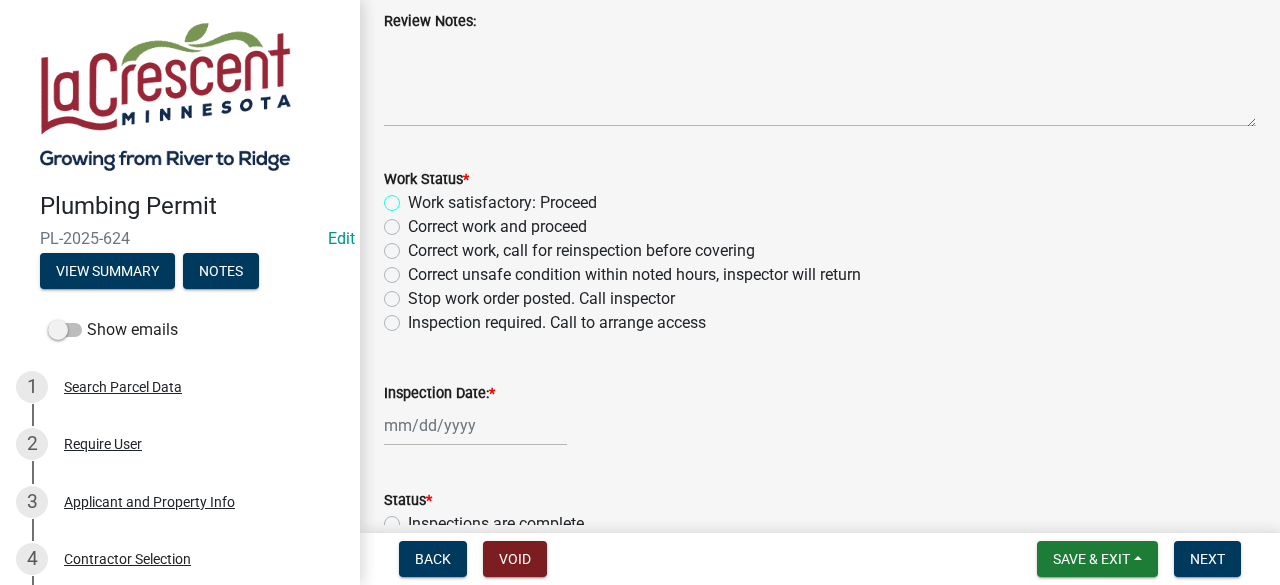 click on "Work satisfactory:  Proceed" at bounding box center [414, 197] 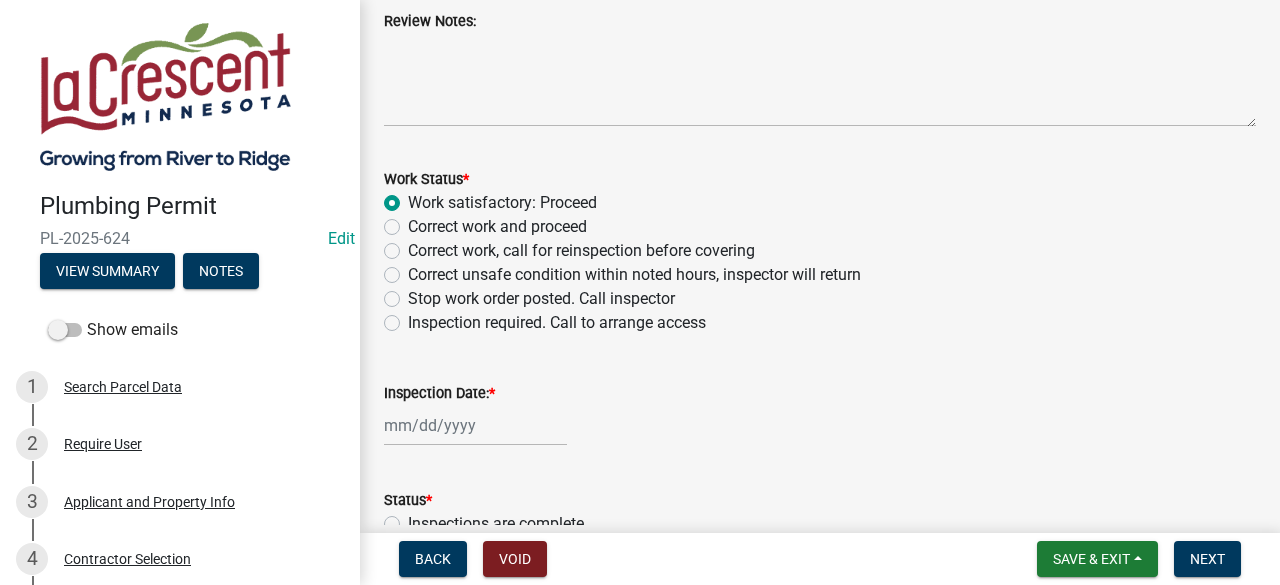 radio on "true" 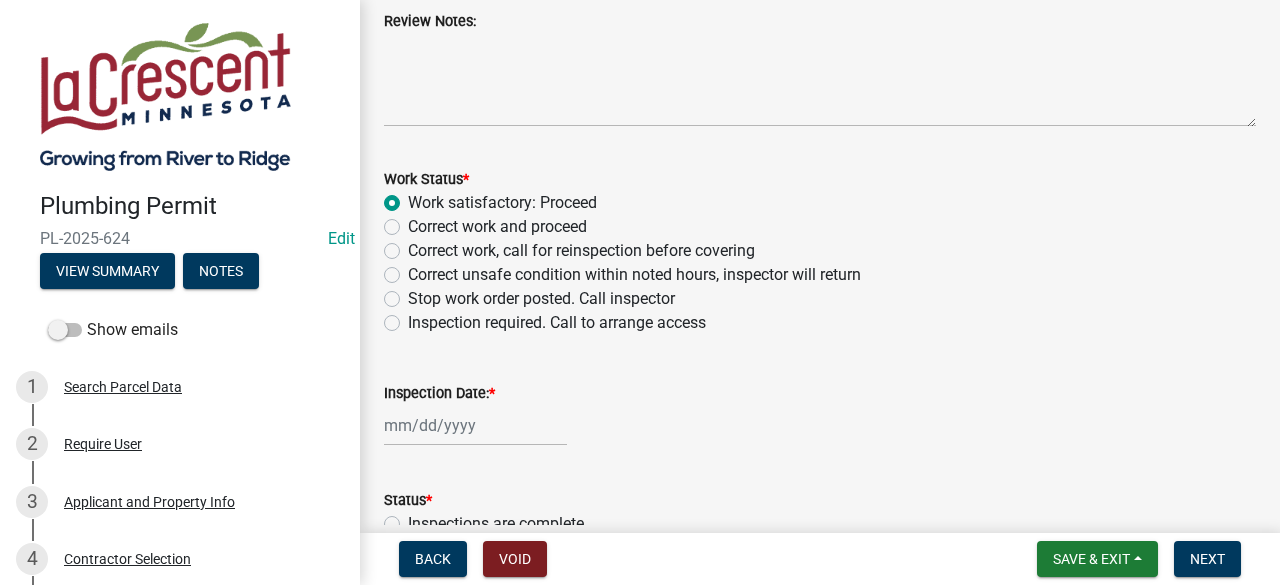click 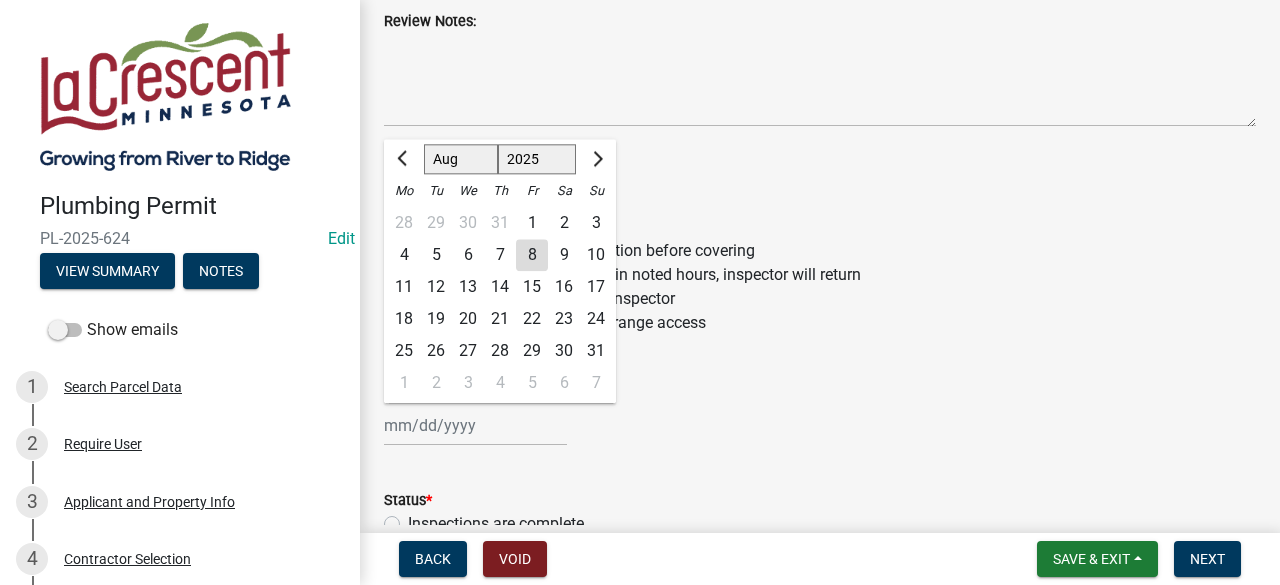 click on "8" 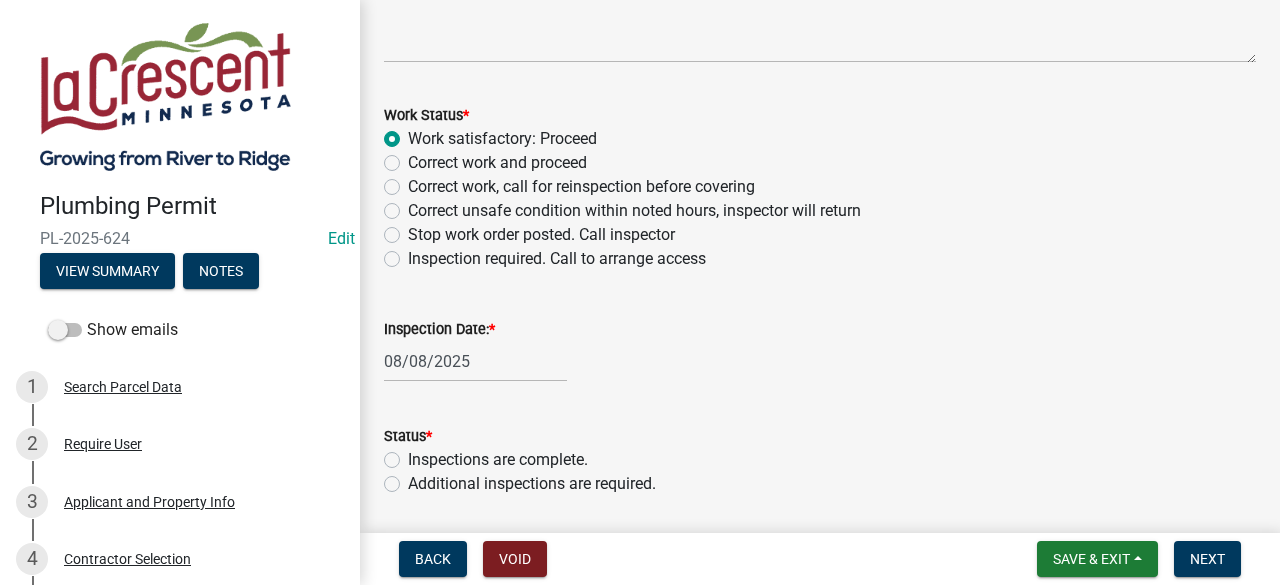 scroll, scrollTop: 484, scrollLeft: 0, axis: vertical 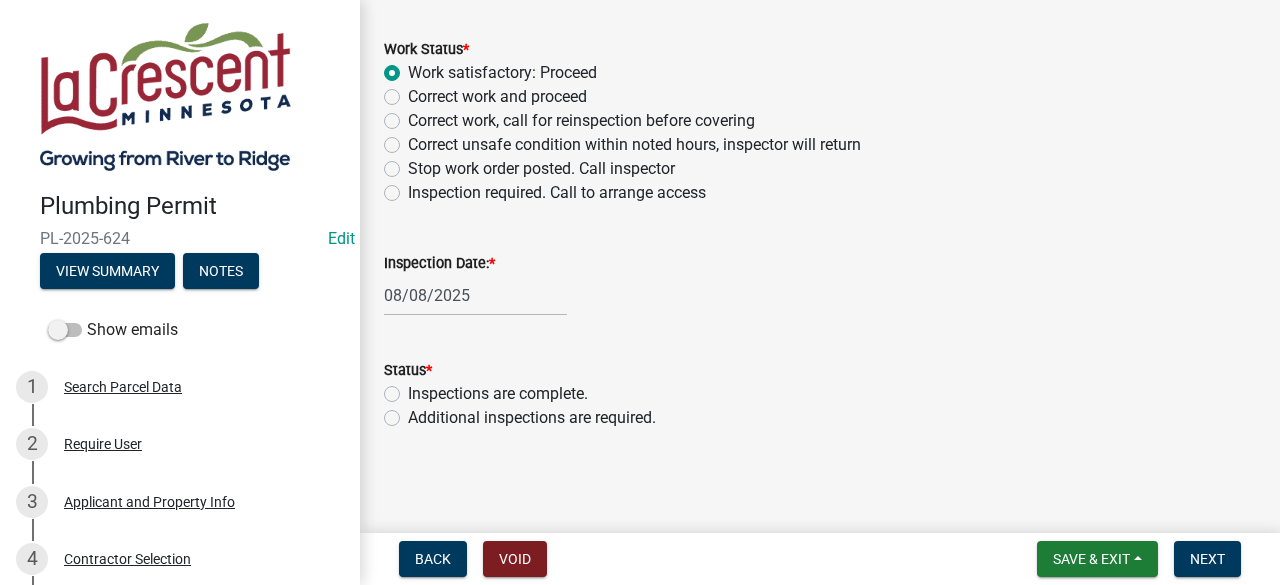 click on "Inspections are complete." 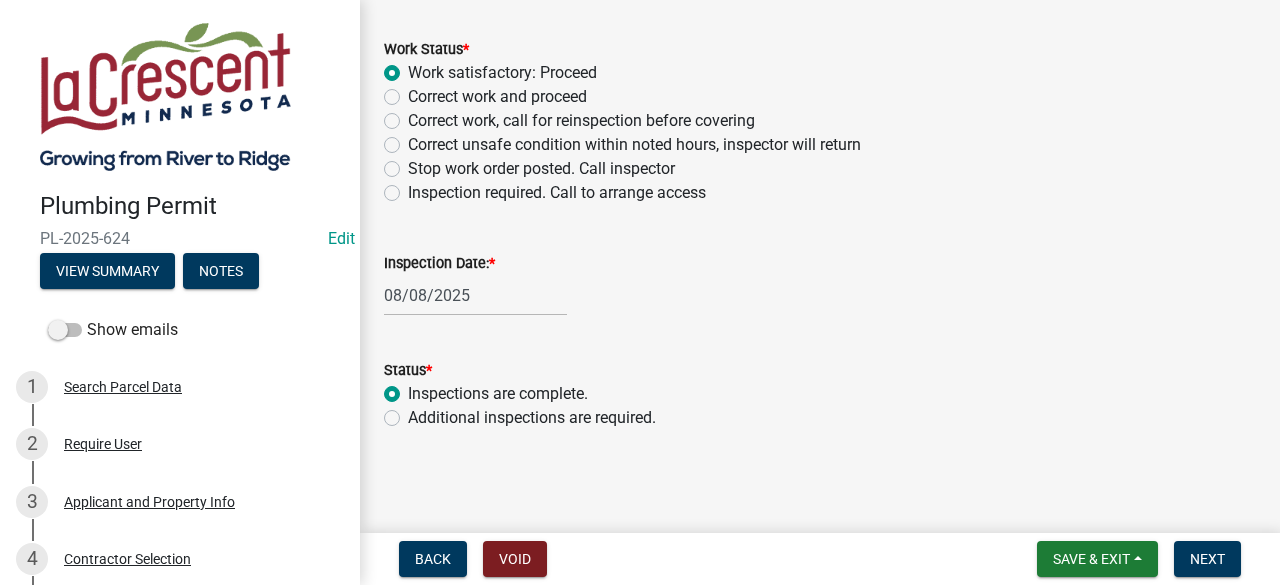 radio on "true" 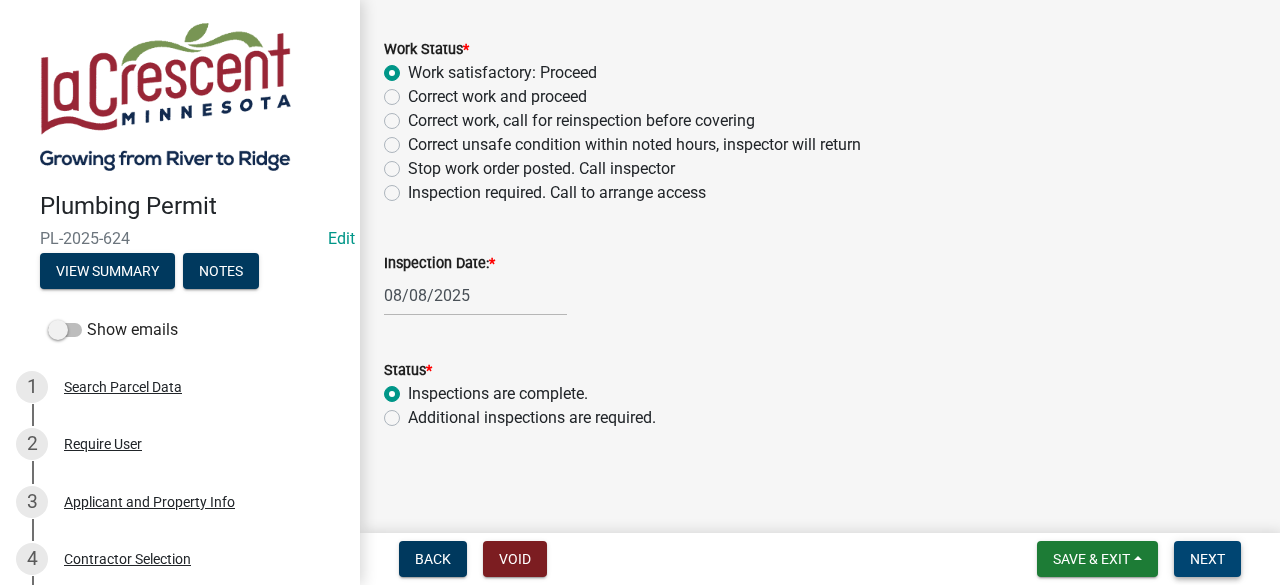 click on "Next" at bounding box center [1207, 559] 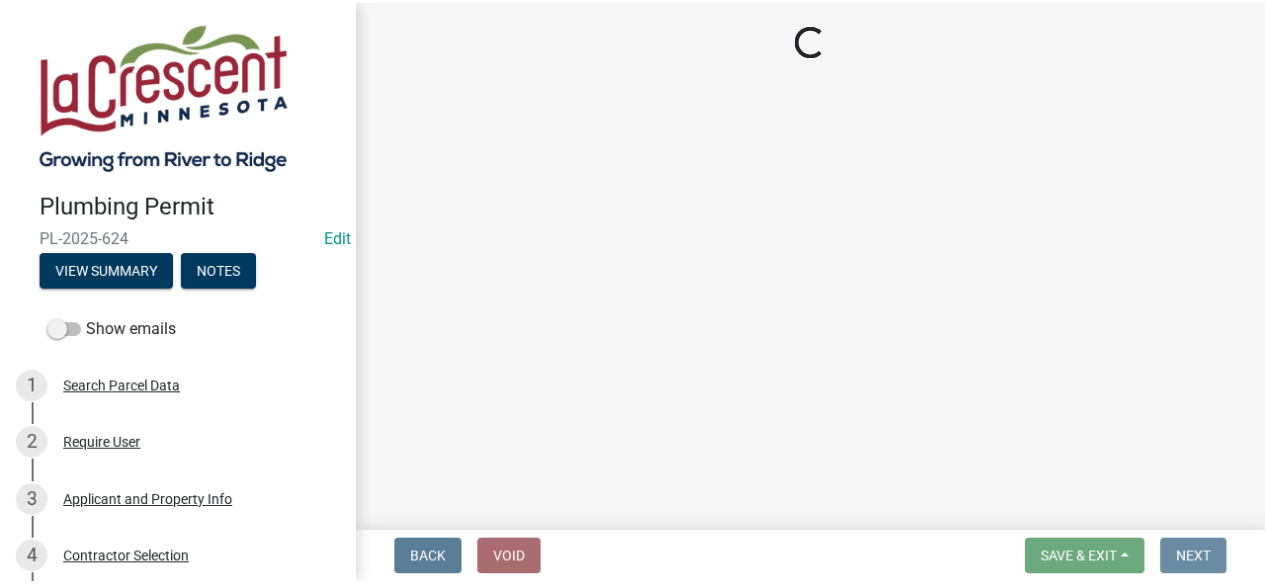 scroll, scrollTop: 0, scrollLeft: 0, axis: both 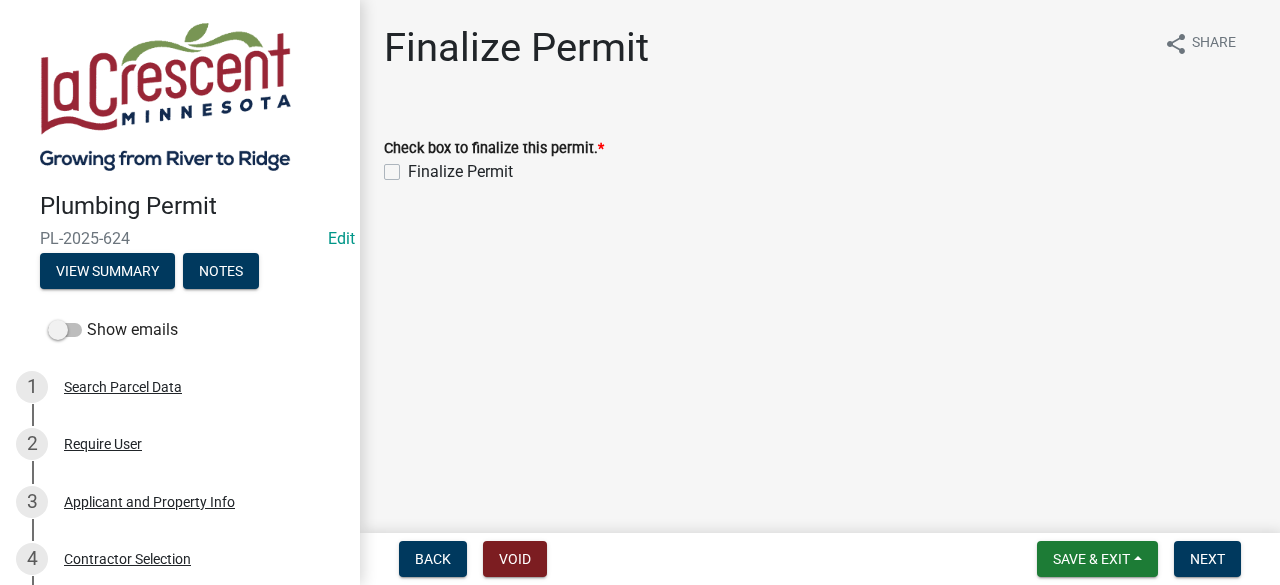 click on "Finalize Permit" 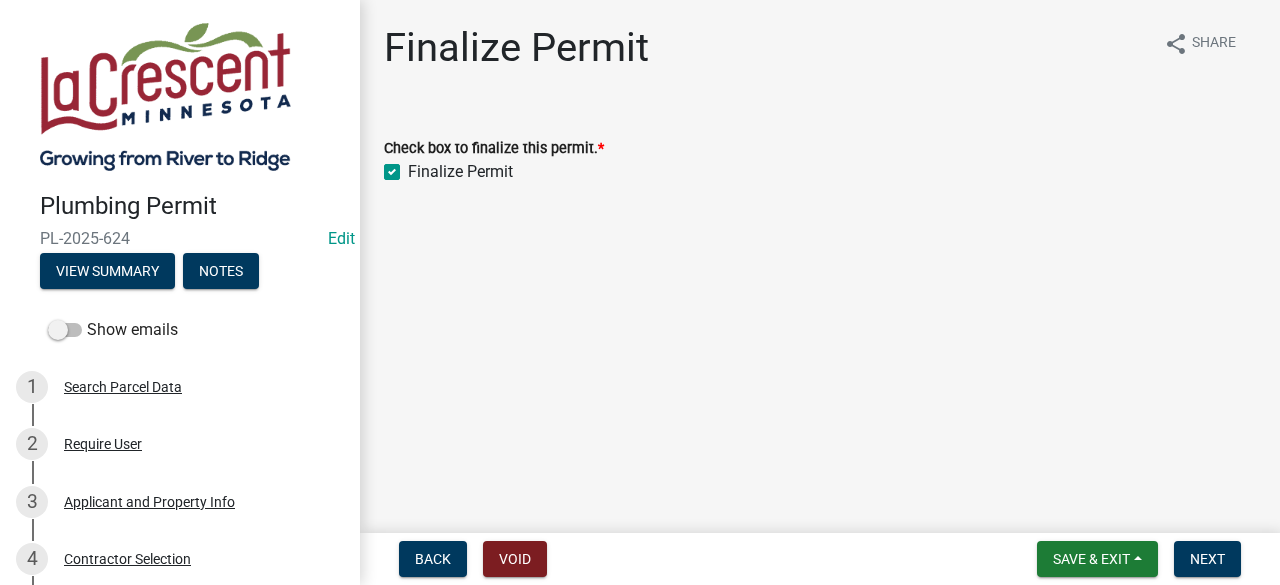 checkbox on "true" 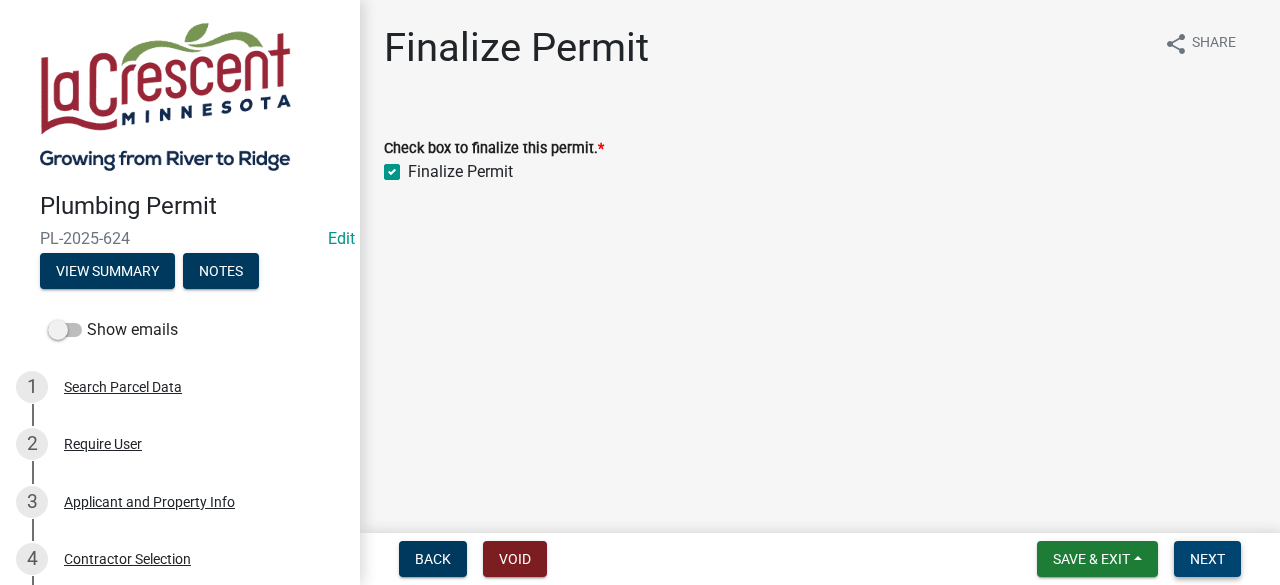 click on "Next" at bounding box center (1207, 559) 